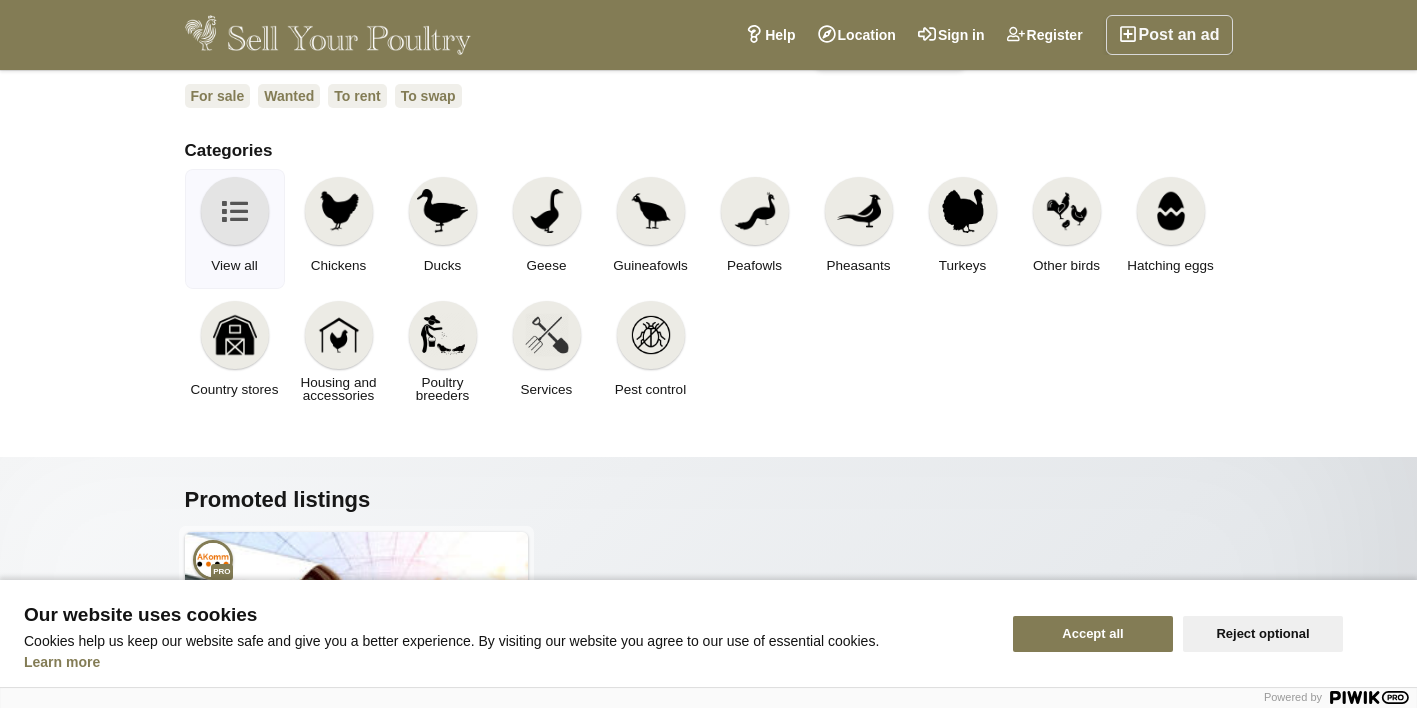scroll, scrollTop: 200, scrollLeft: 0, axis: vertical 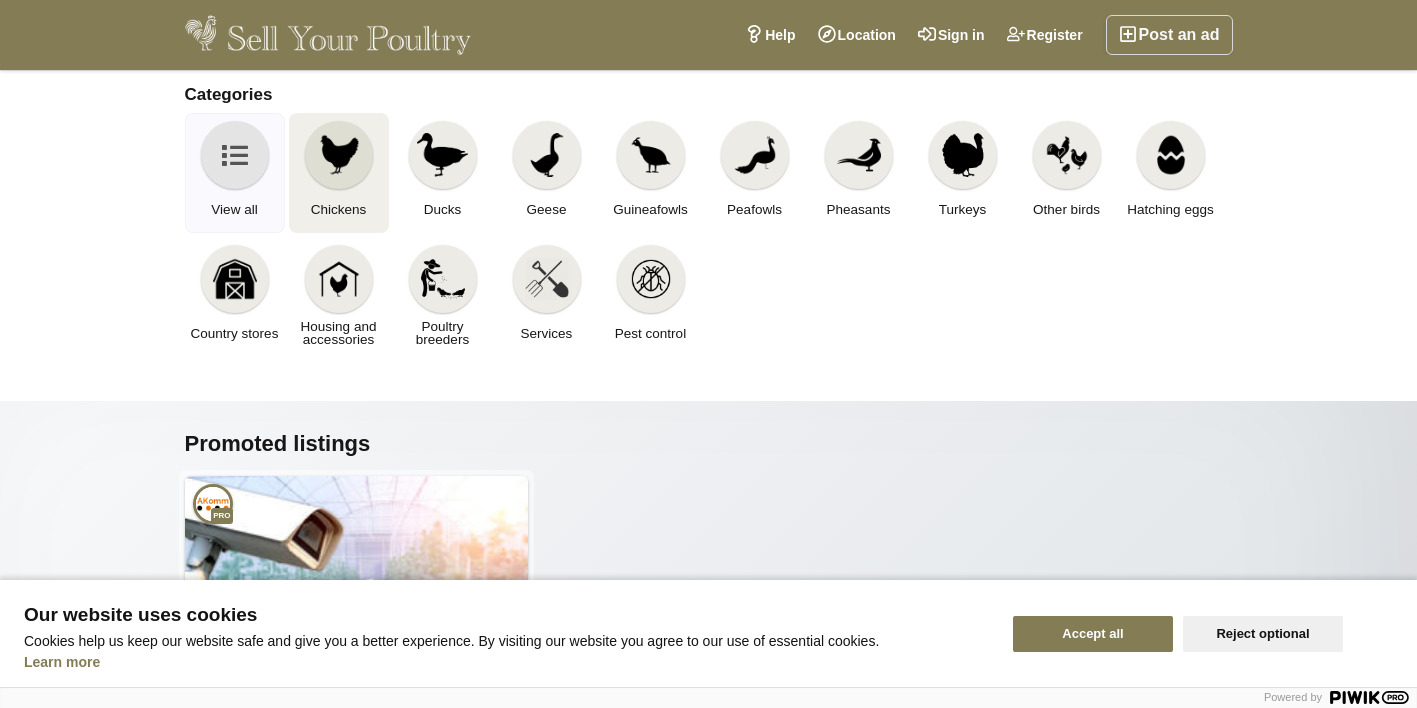 click at bounding box center (339, 155) 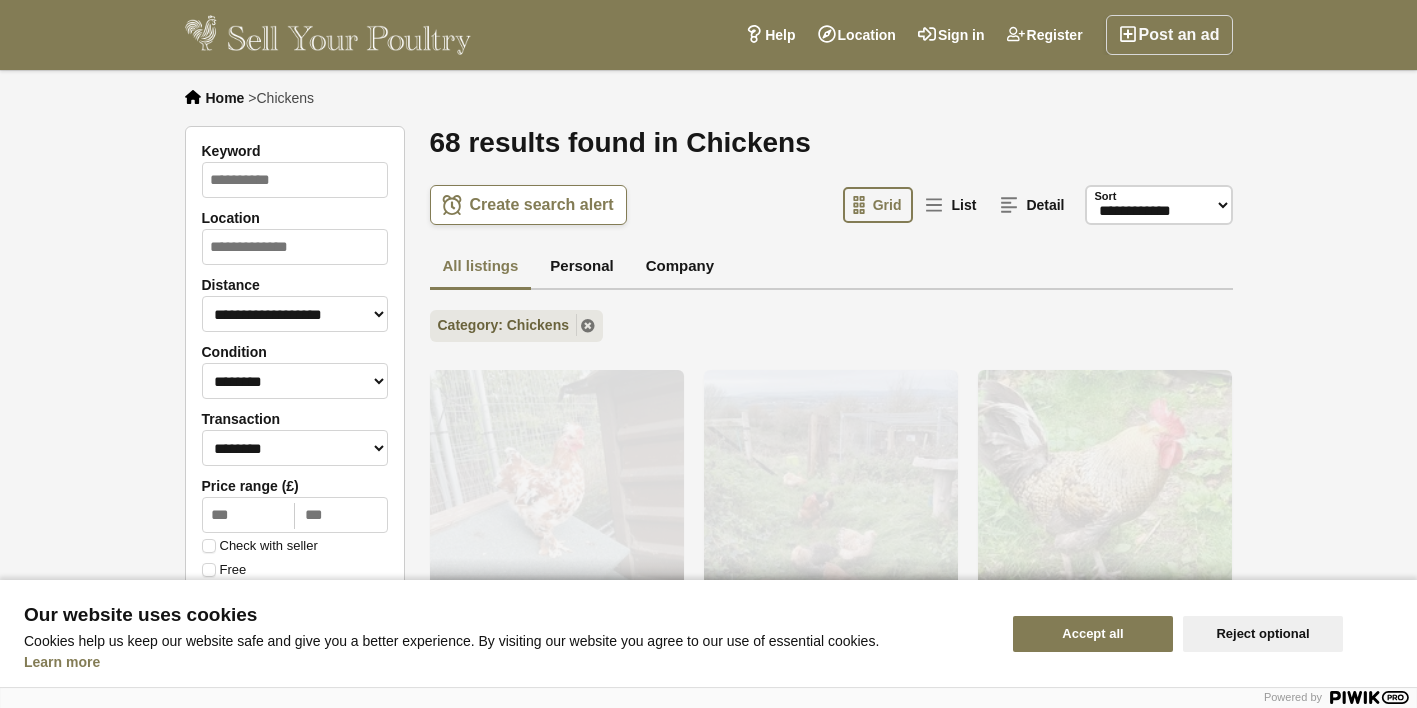 scroll, scrollTop: 0, scrollLeft: 0, axis: both 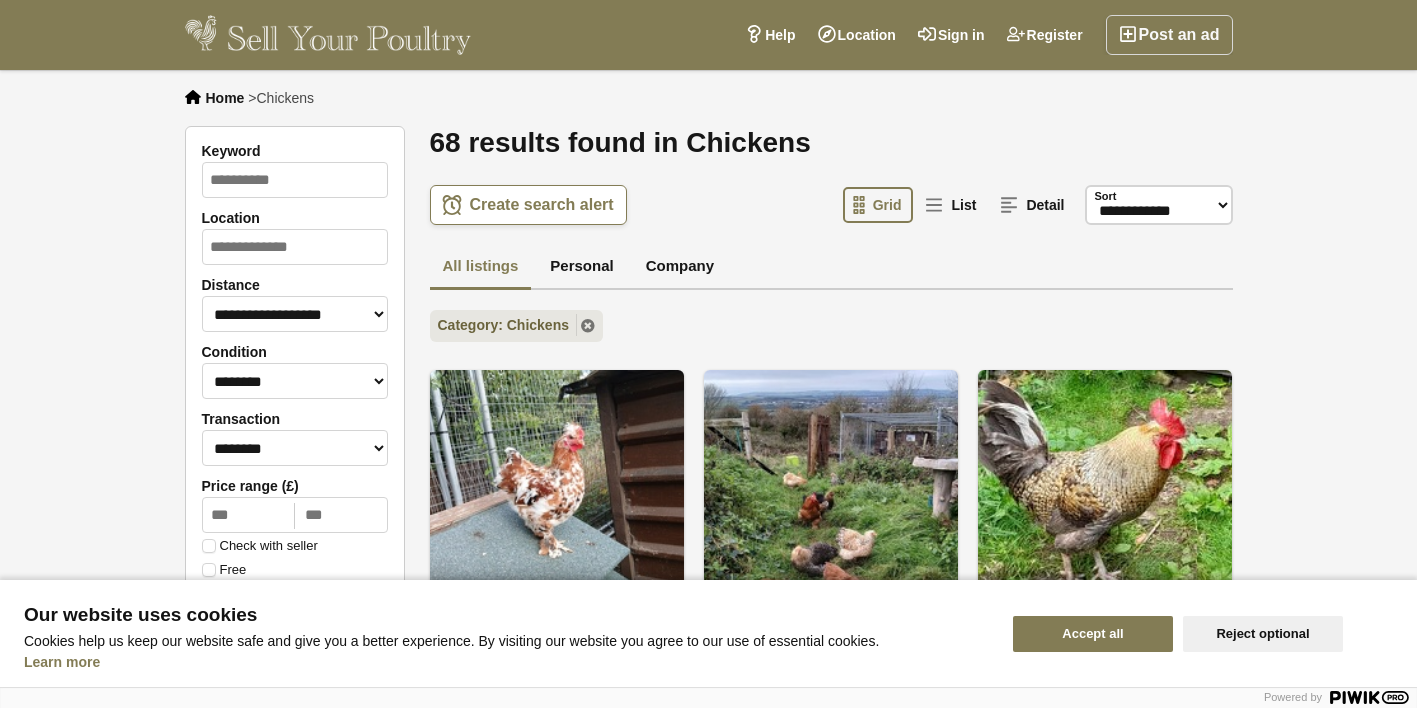 click on "Accept all" at bounding box center [1093, 634] 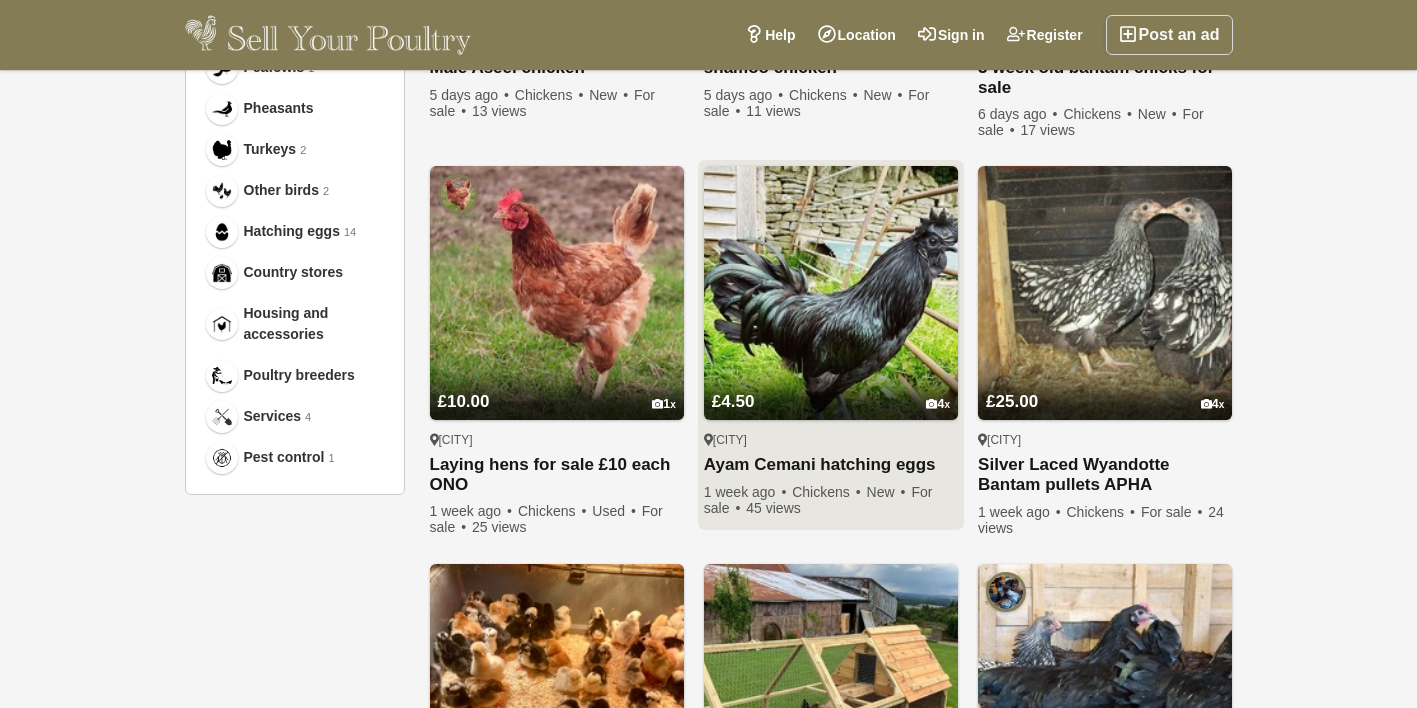 scroll, scrollTop: 1000, scrollLeft: 0, axis: vertical 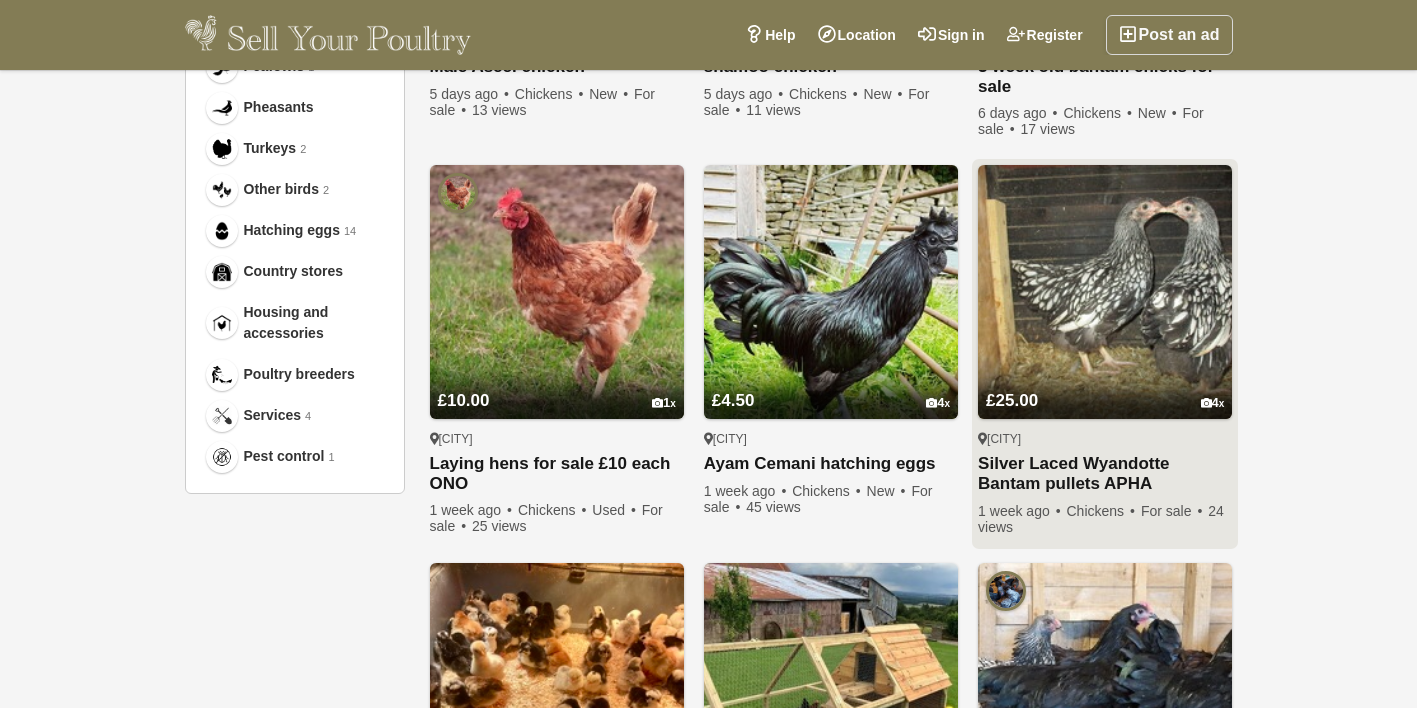 click on "Silver Laced Wyandotte Bantam pullets APHA Registered." at bounding box center (1105, 474) 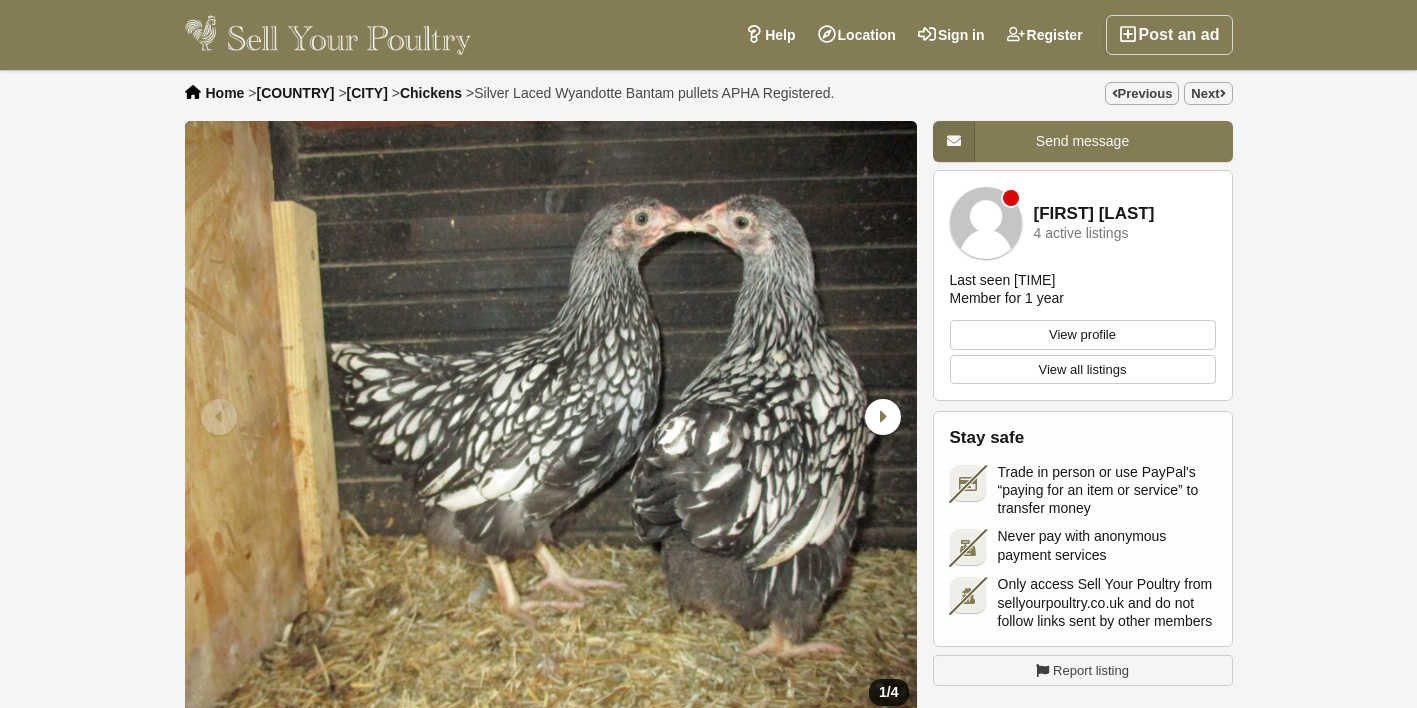scroll, scrollTop: 0, scrollLeft: 0, axis: both 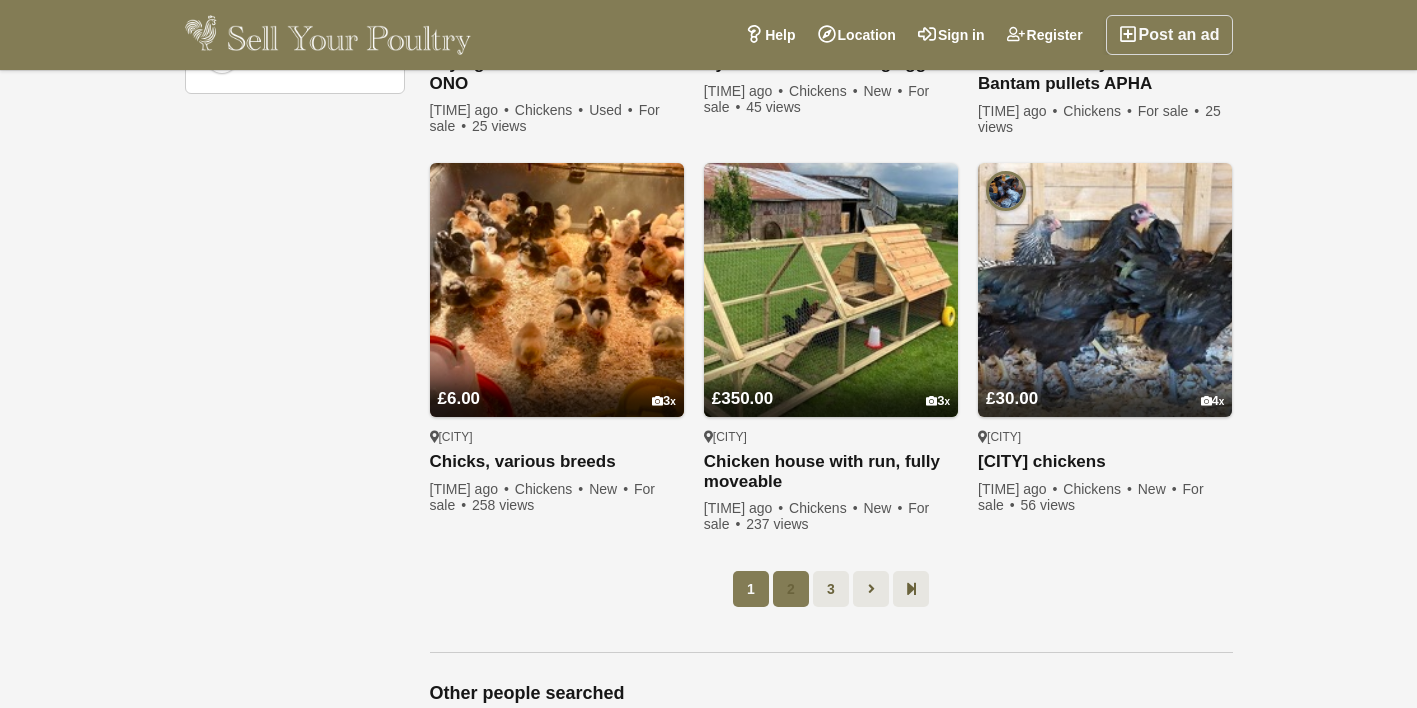 click on "2" at bounding box center [791, 589] 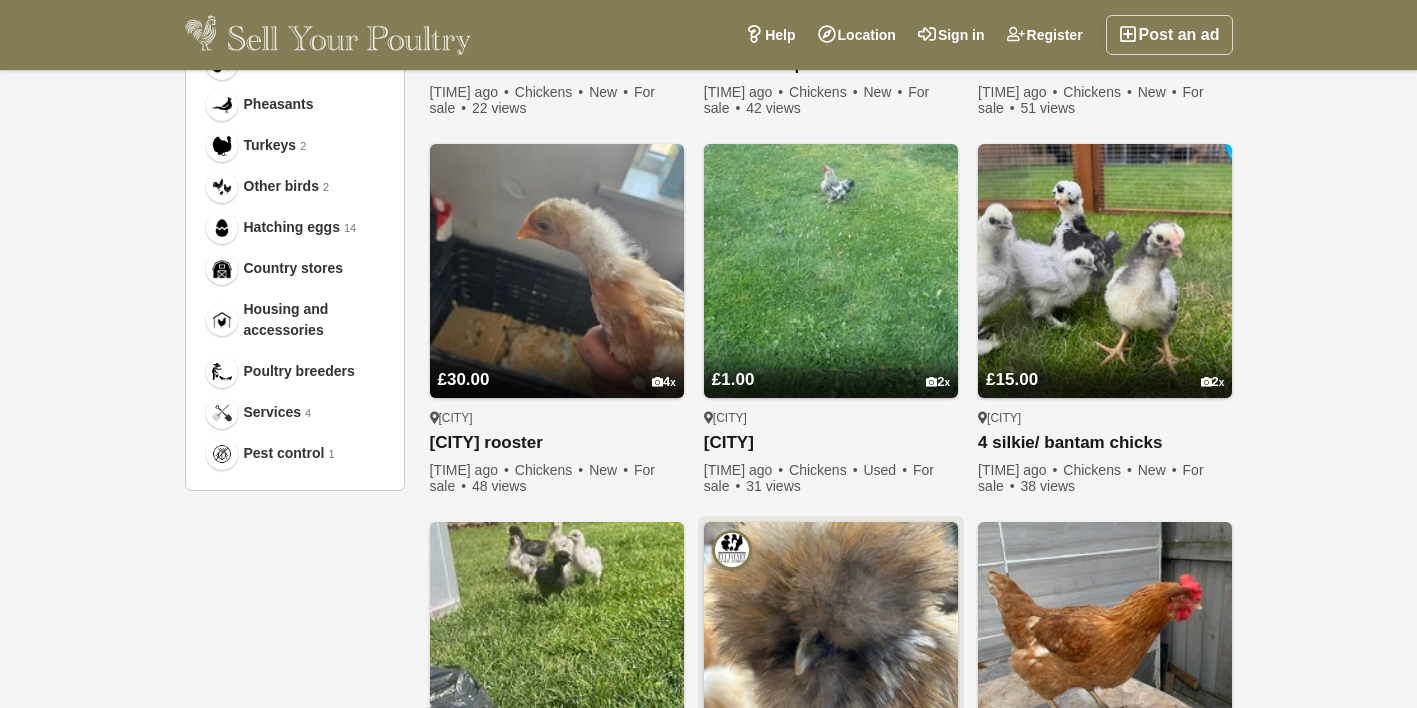 scroll, scrollTop: 1002, scrollLeft: 0, axis: vertical 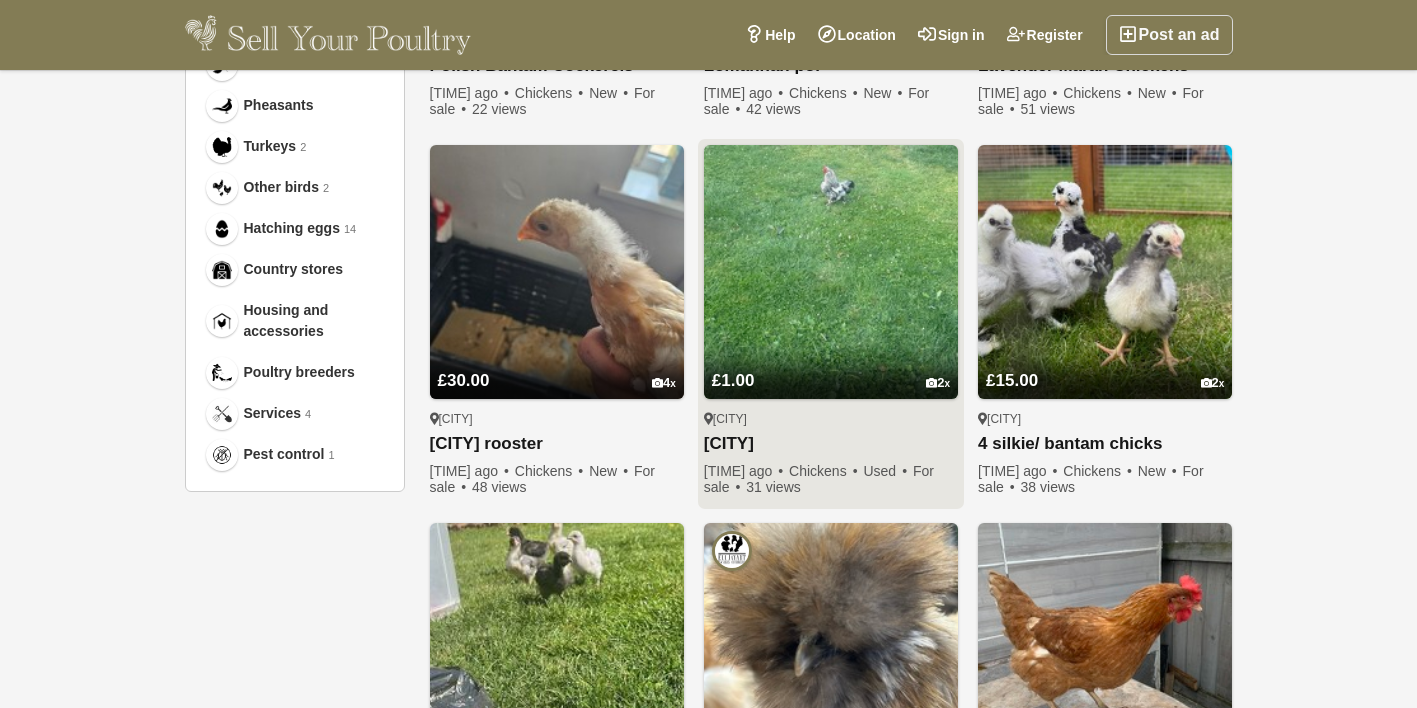 click at bounding box center [831, 272] 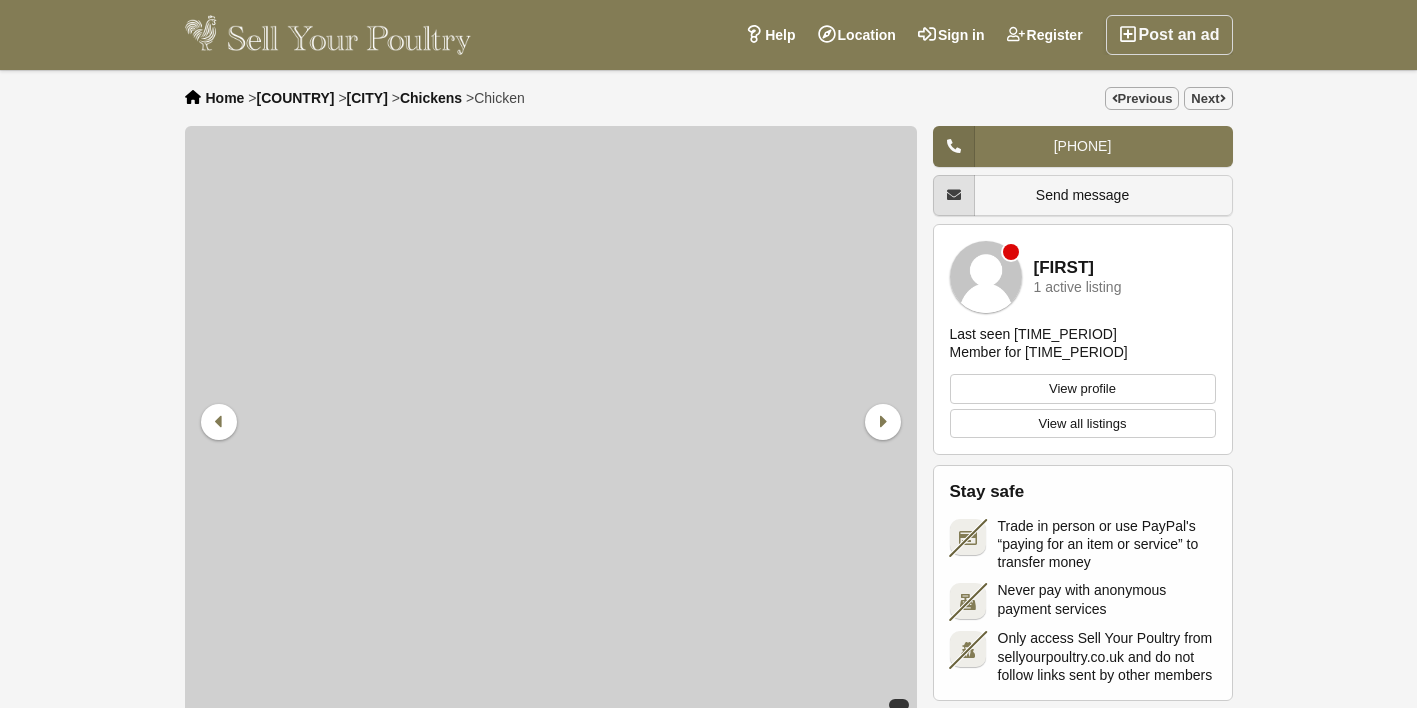 scroll, scrollTop: 0, scrollLeft: 0, axis: both 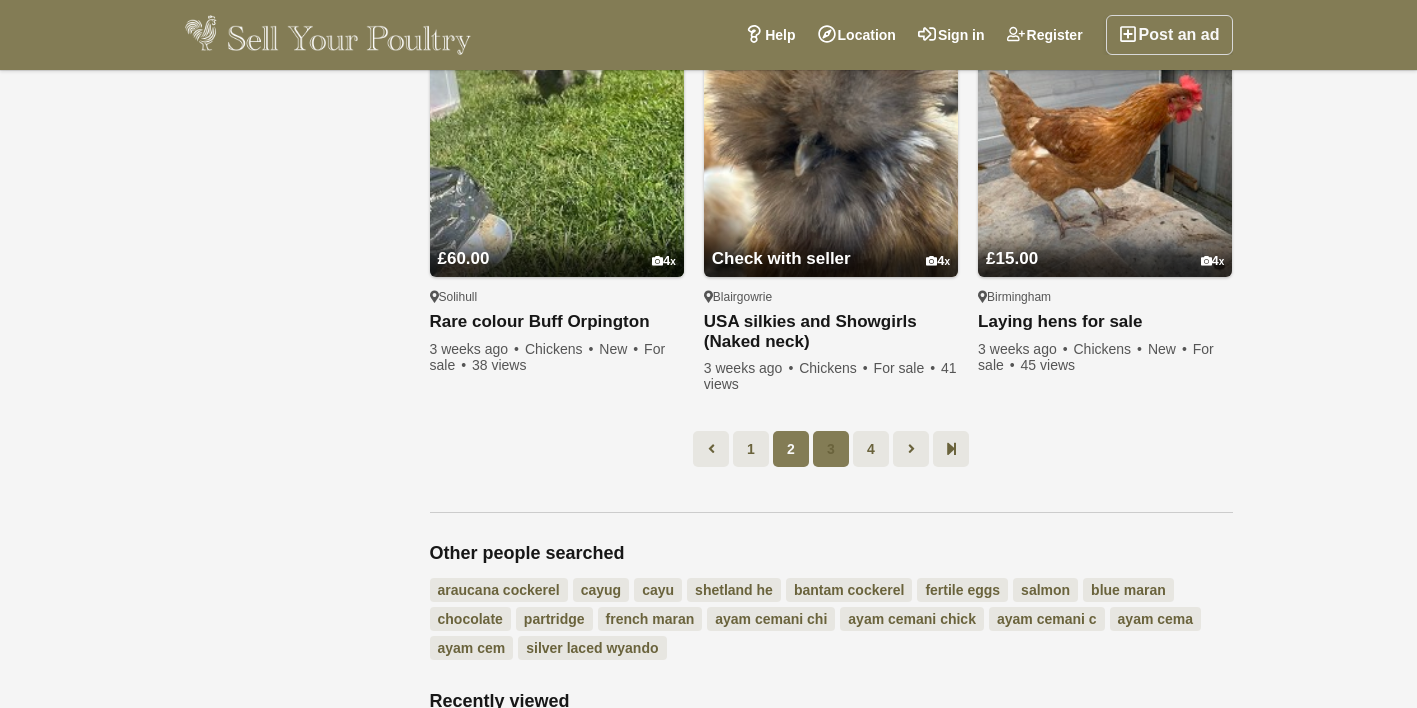 click on "3" at bounding box center [831, 449] 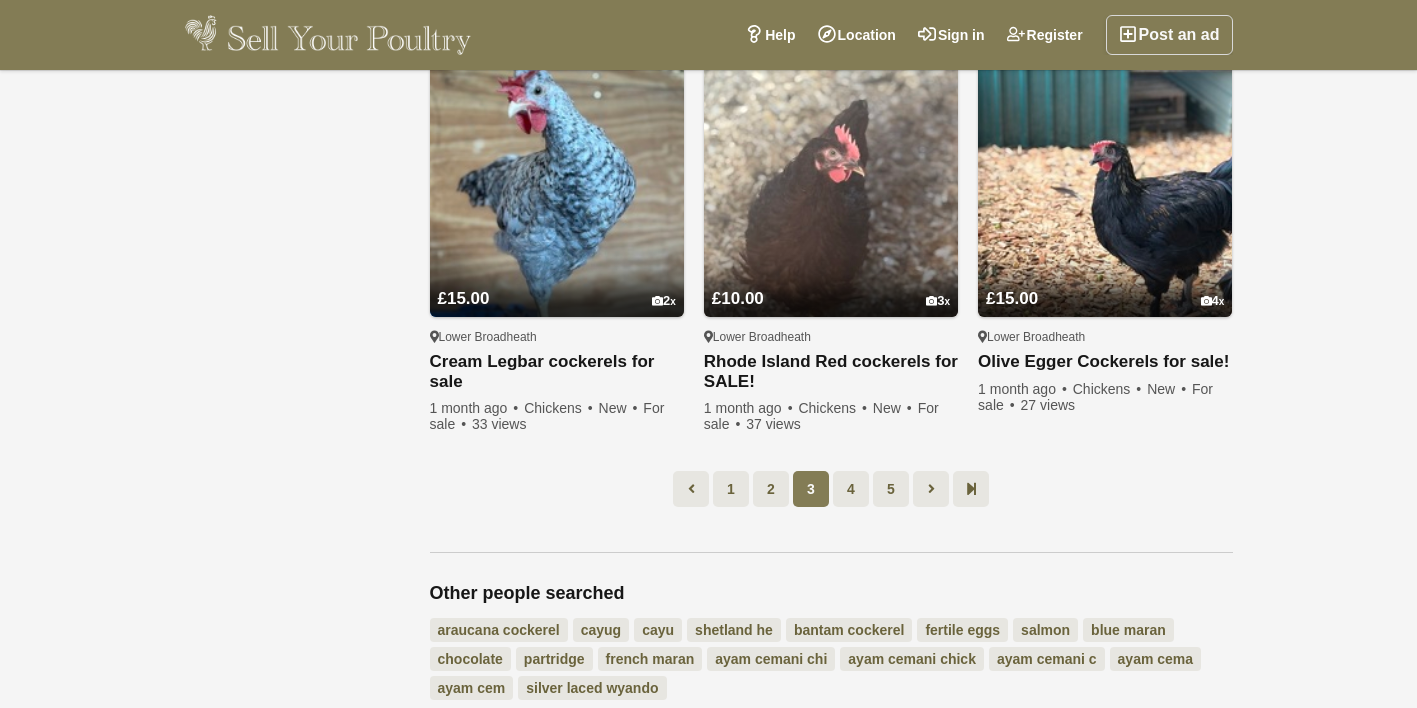 scroll, scrollTop: 1502, scrollLeft: 0, axis: vertical 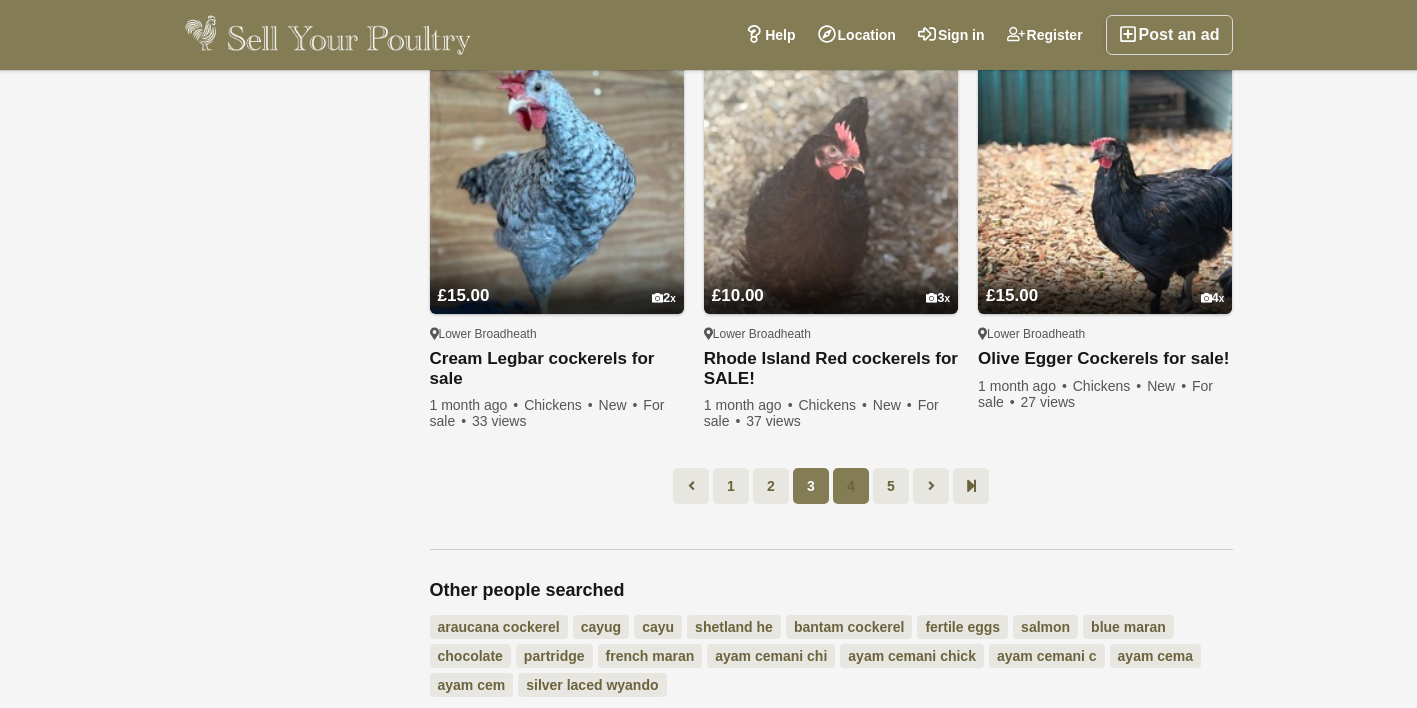 click on "4" at bounding box center [851, 486] 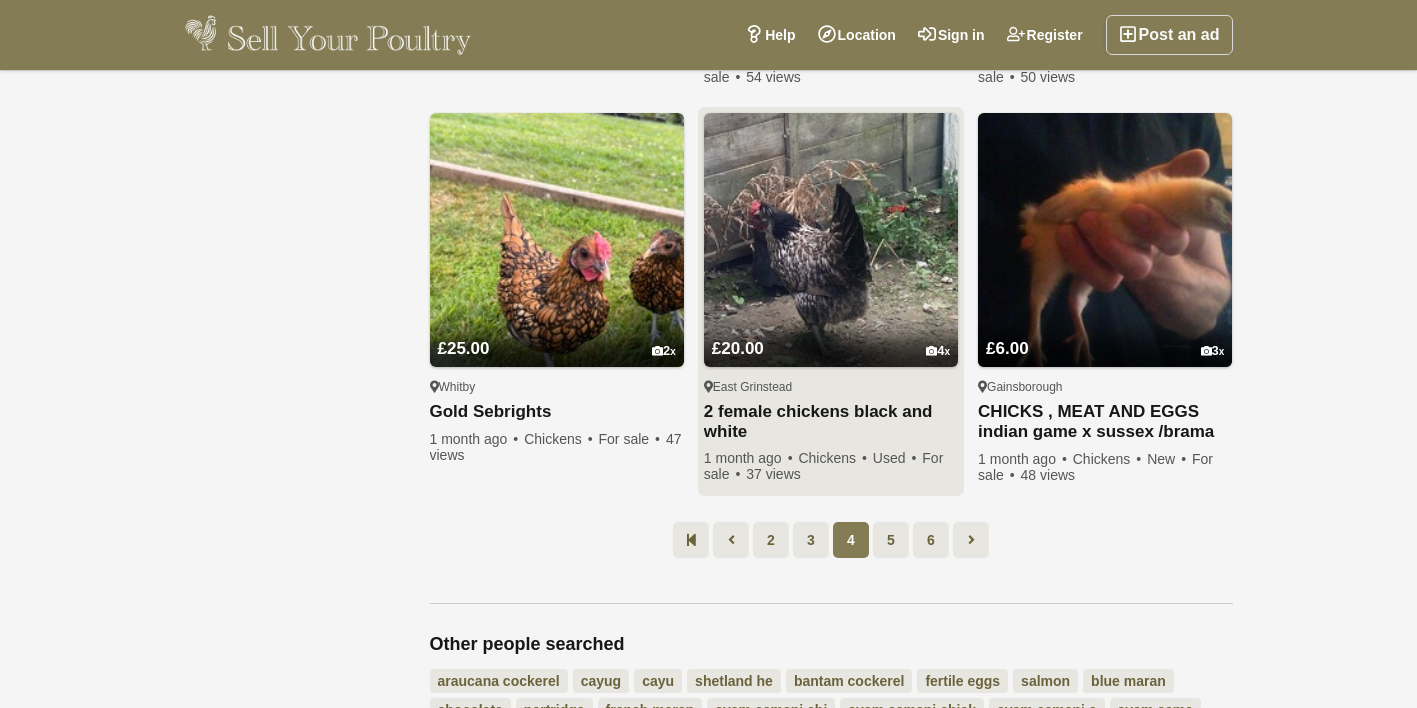 scroll, scrollTop: 1502, scrollLeft: 0, axis: vertical 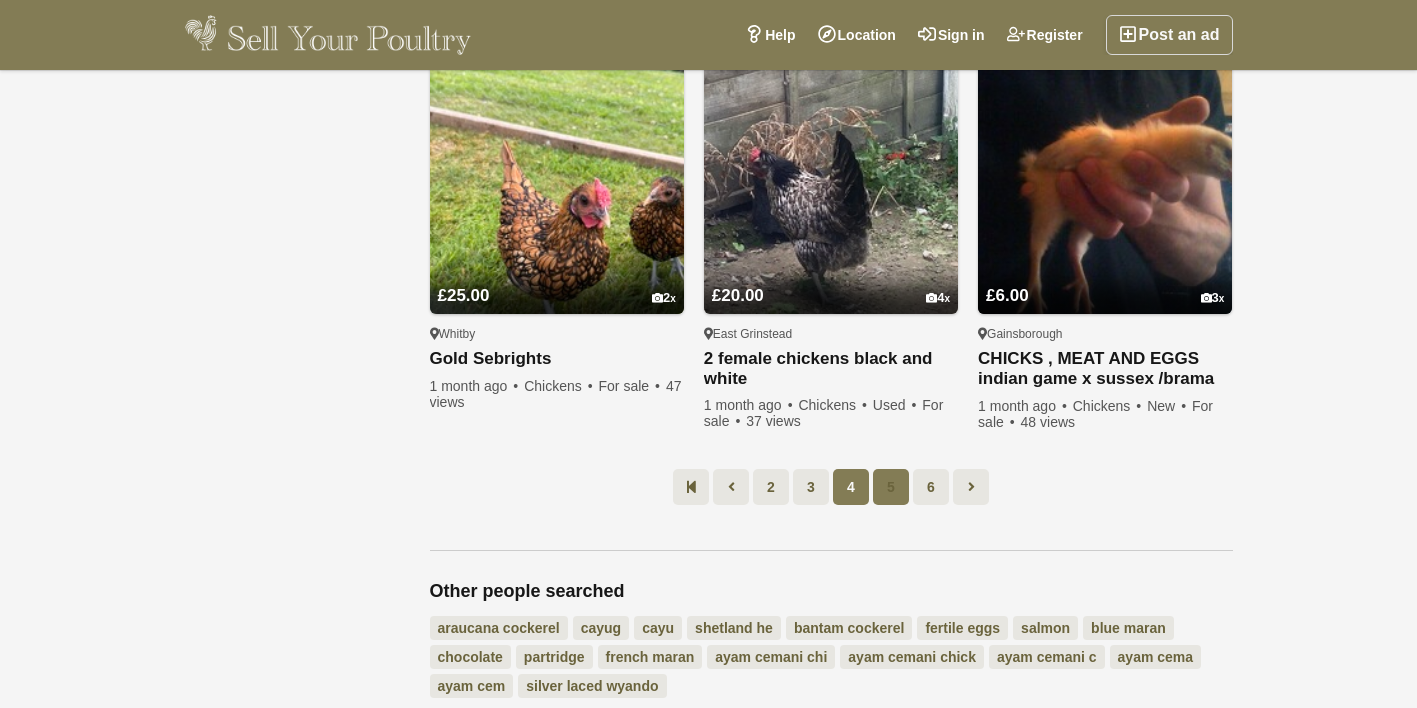 click on "5" at bounding box center (891, 487) 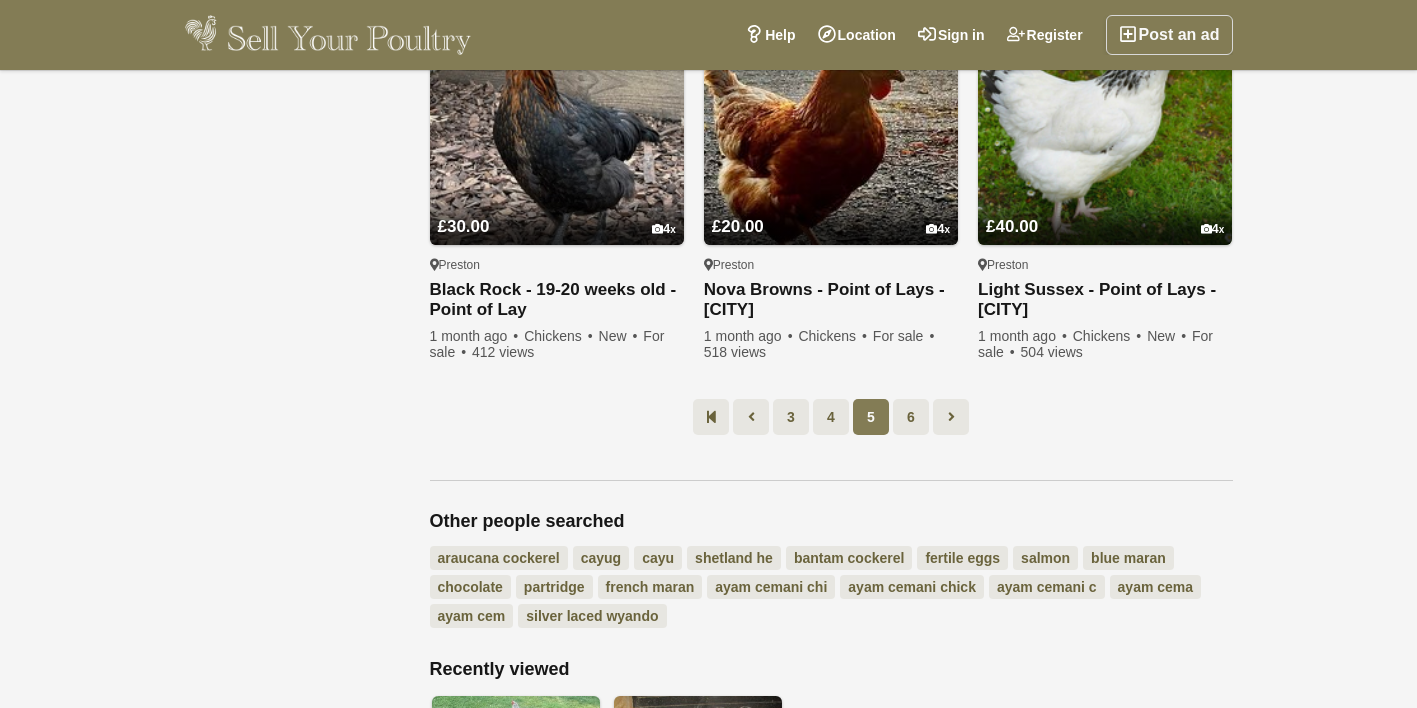 scroll, scrollTop: 1602, scrollLeft: 0, axis: vertical 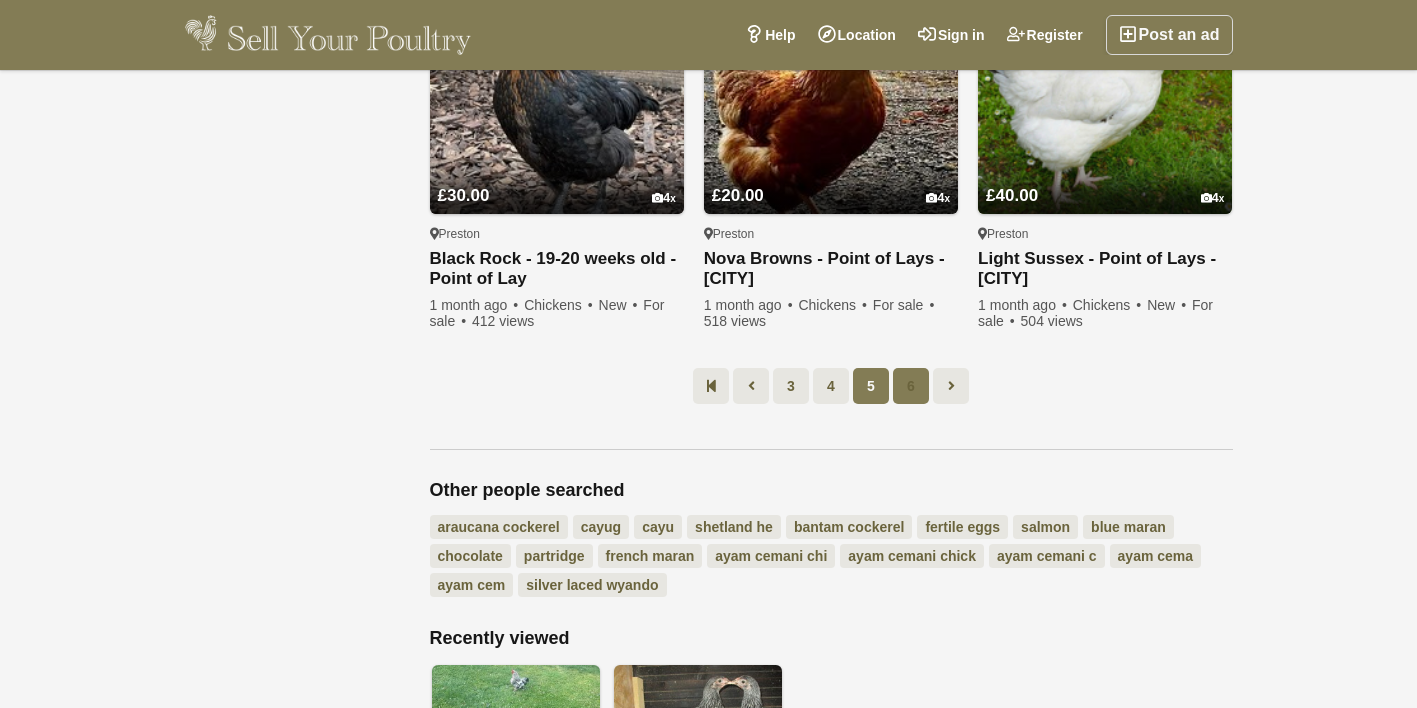 click on "6" at bounding box center (911, 386) 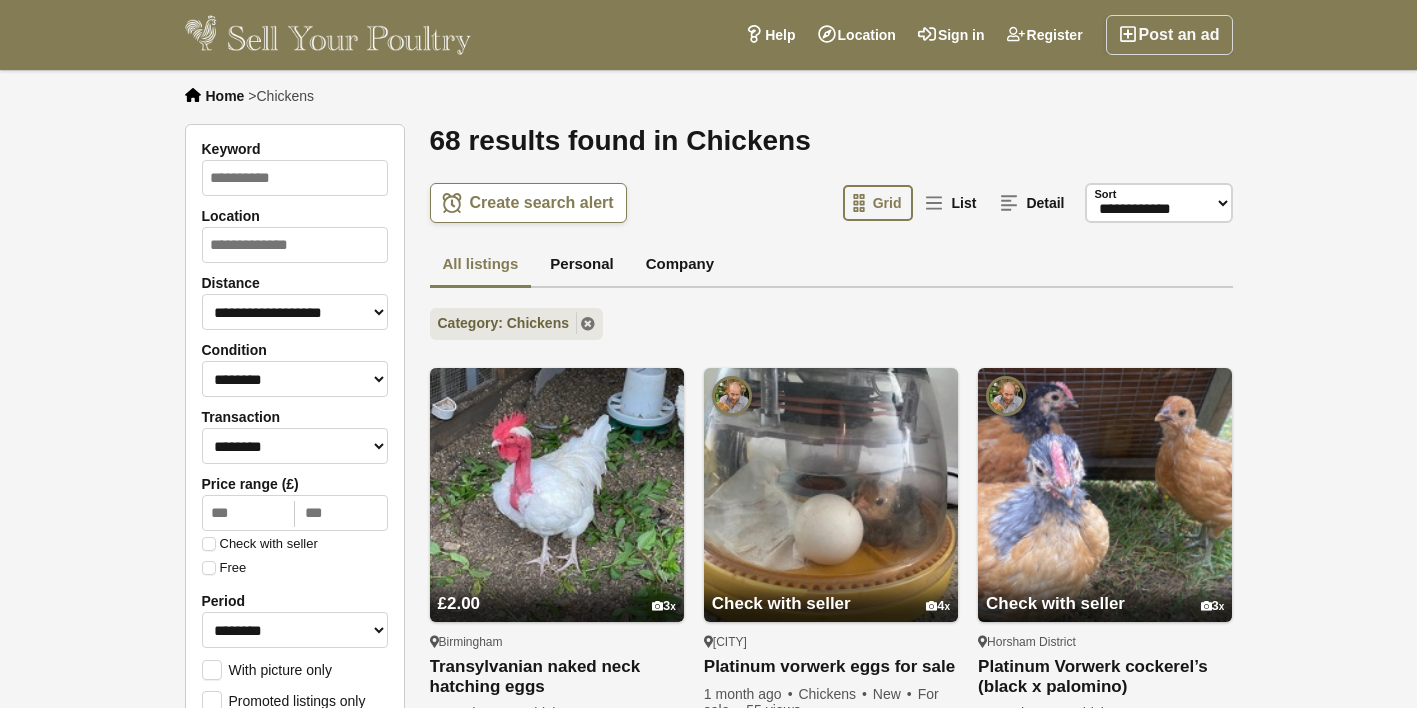 scroll, scrollTop: 0, scrollLeft: 0, axis: both 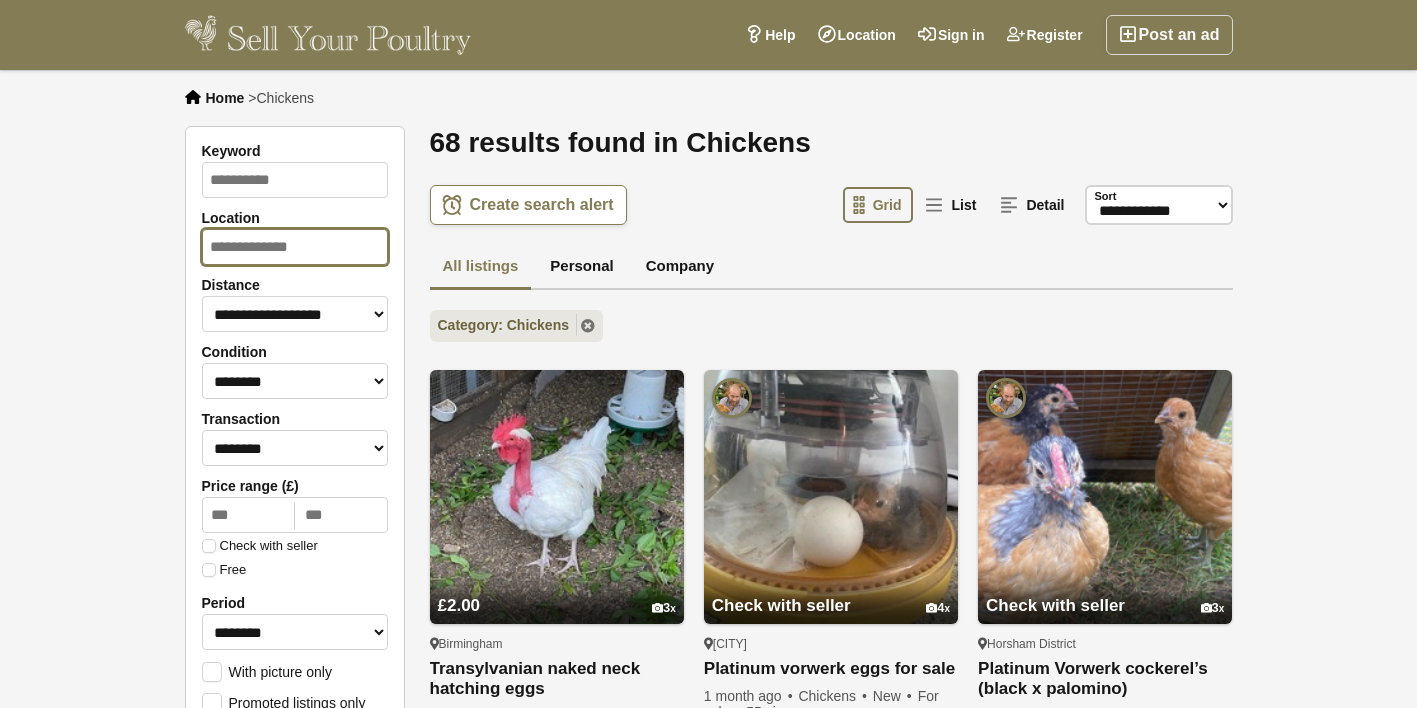 click on "Location" at bounding box center [295, 247] 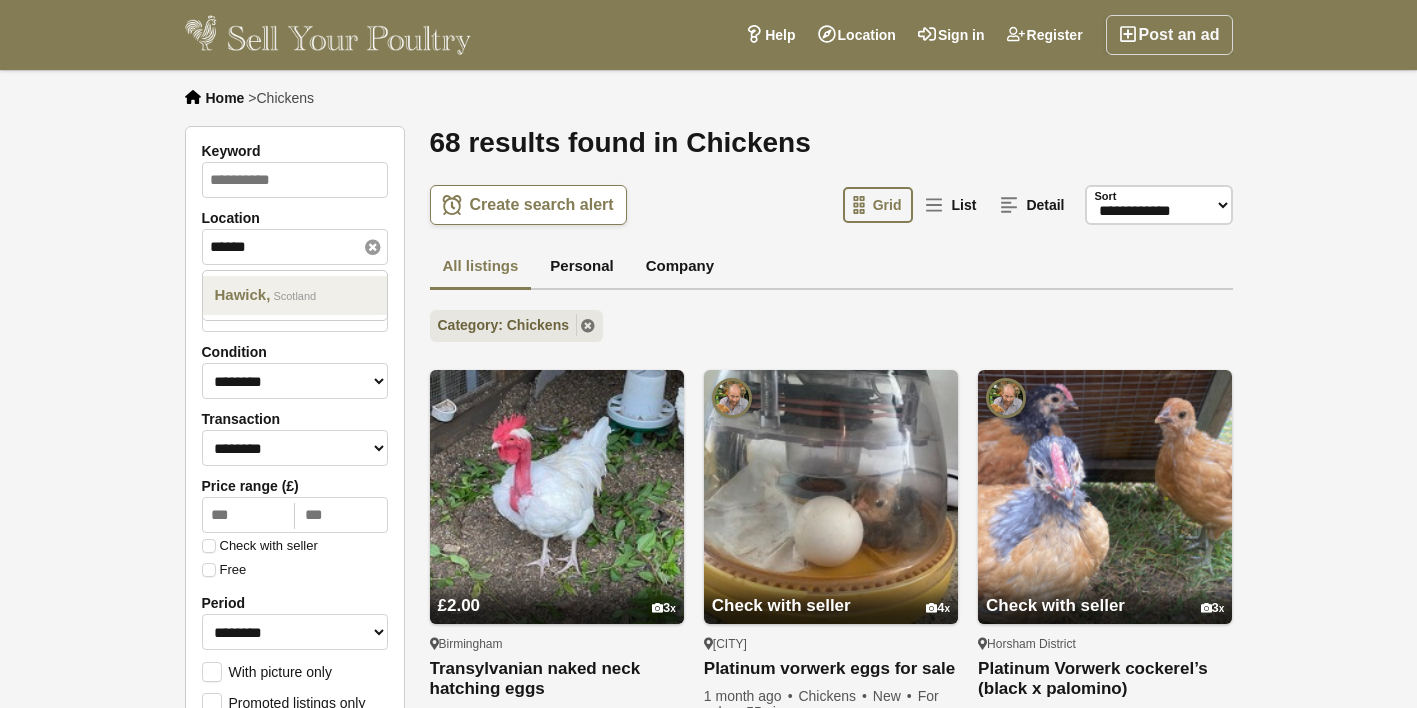 click on "Scotland" at bounding box center [294, 296] 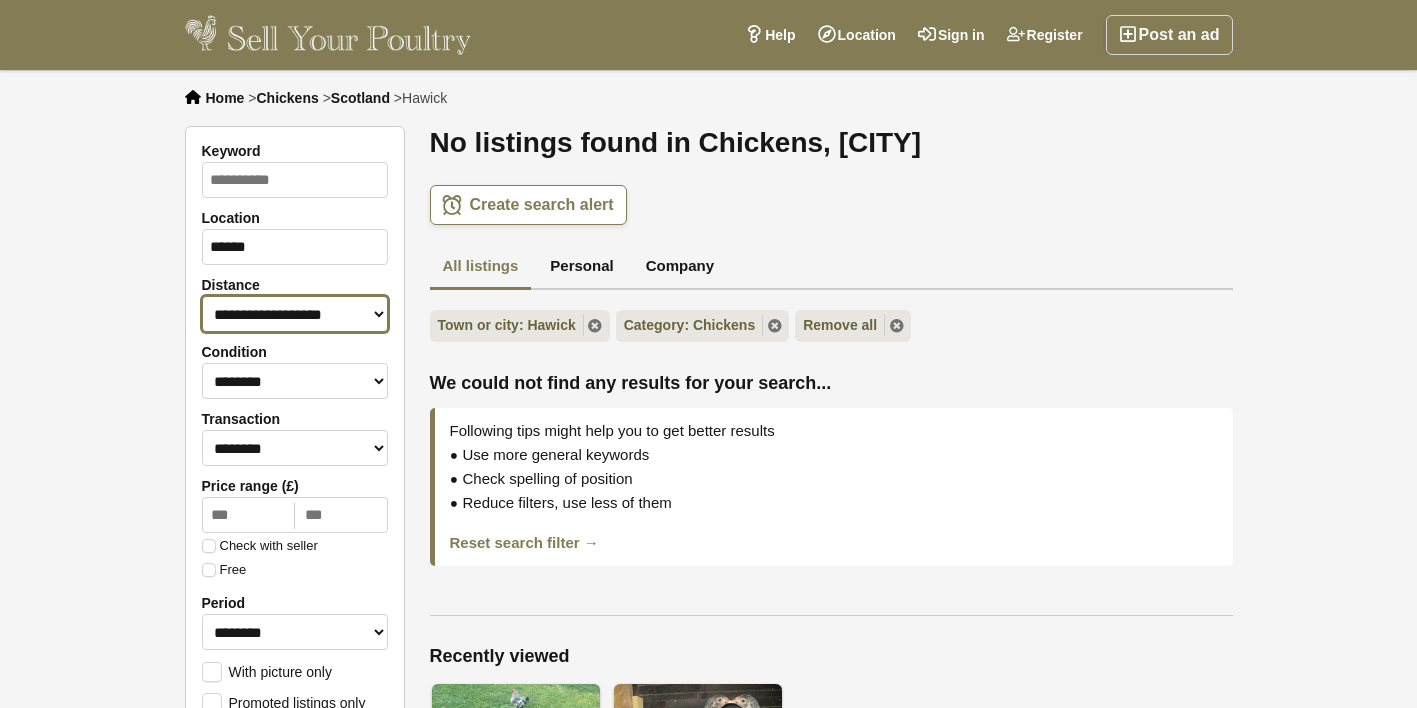 click on "**********" at bounding box center (295, 314) 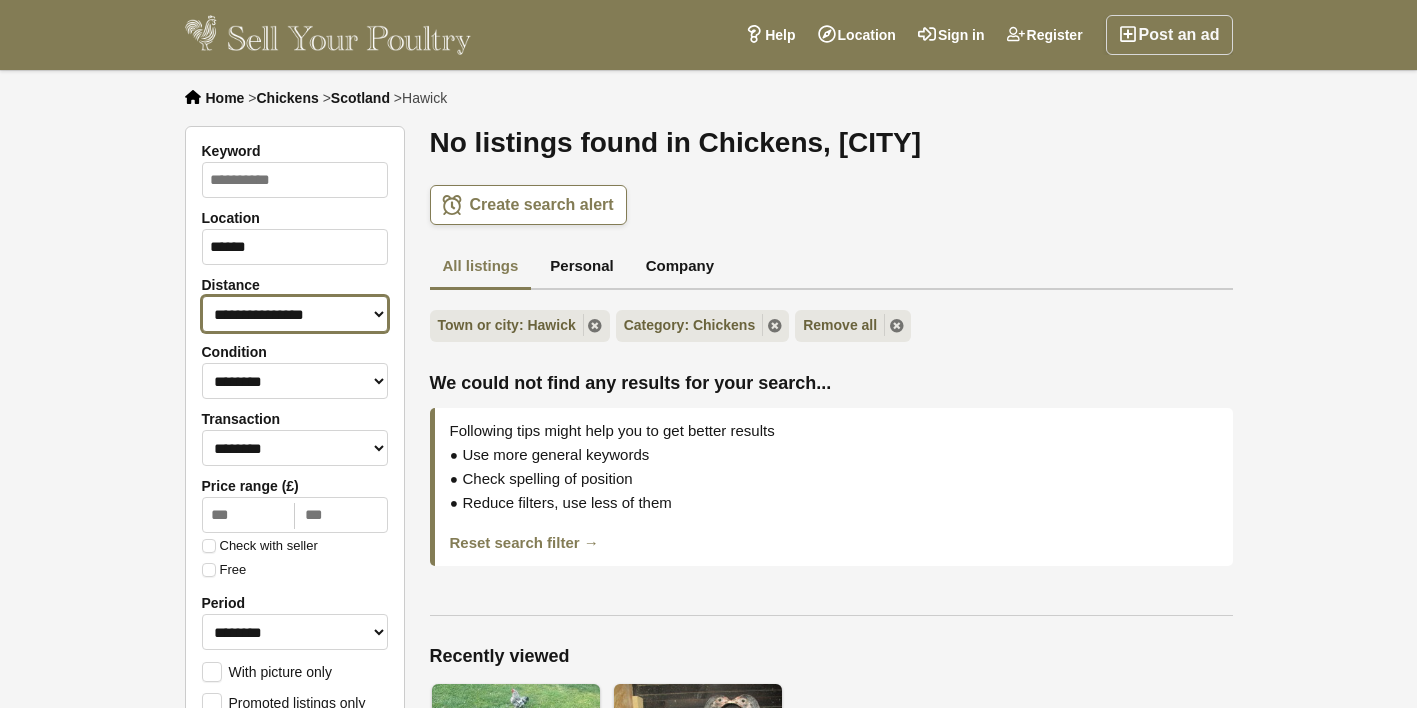 click on "**********" at bounding box center (295, 314) 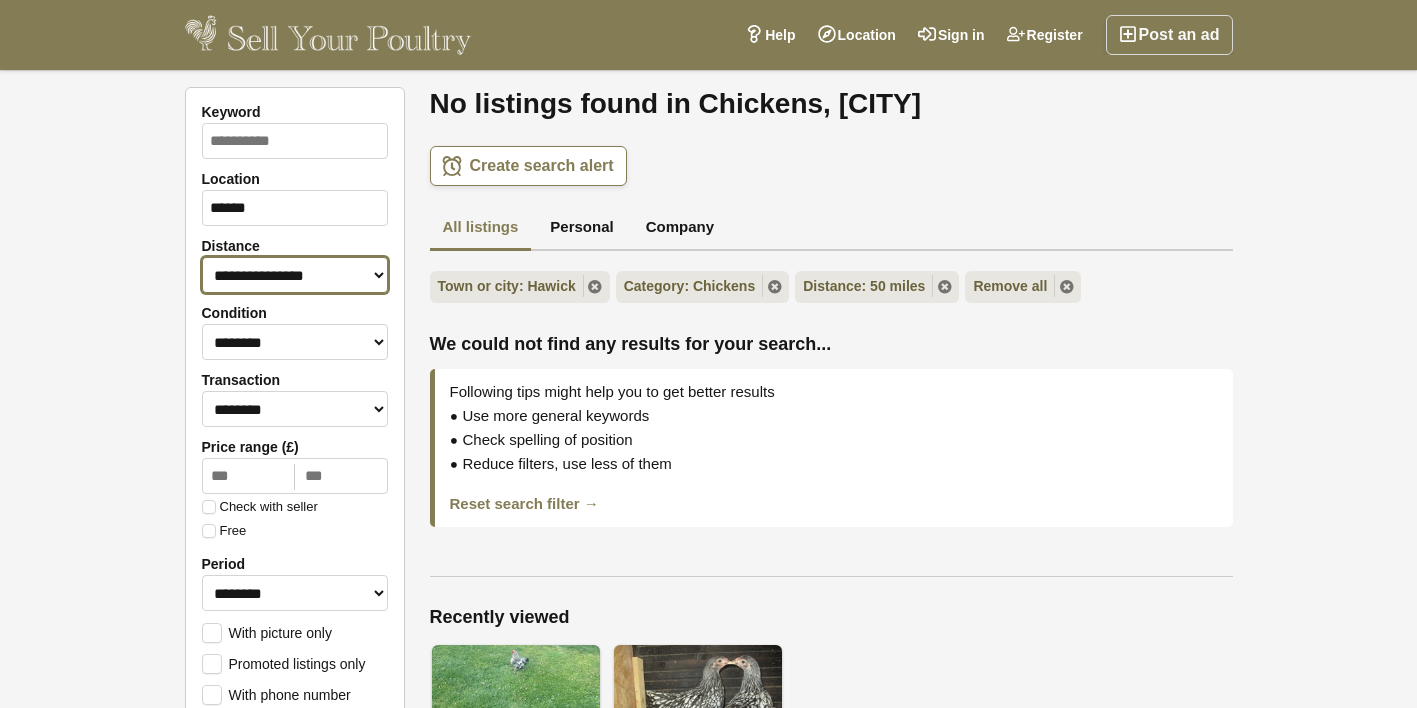 scroll, scrollTop: 100, scrollLeft: 0, axis: vertical 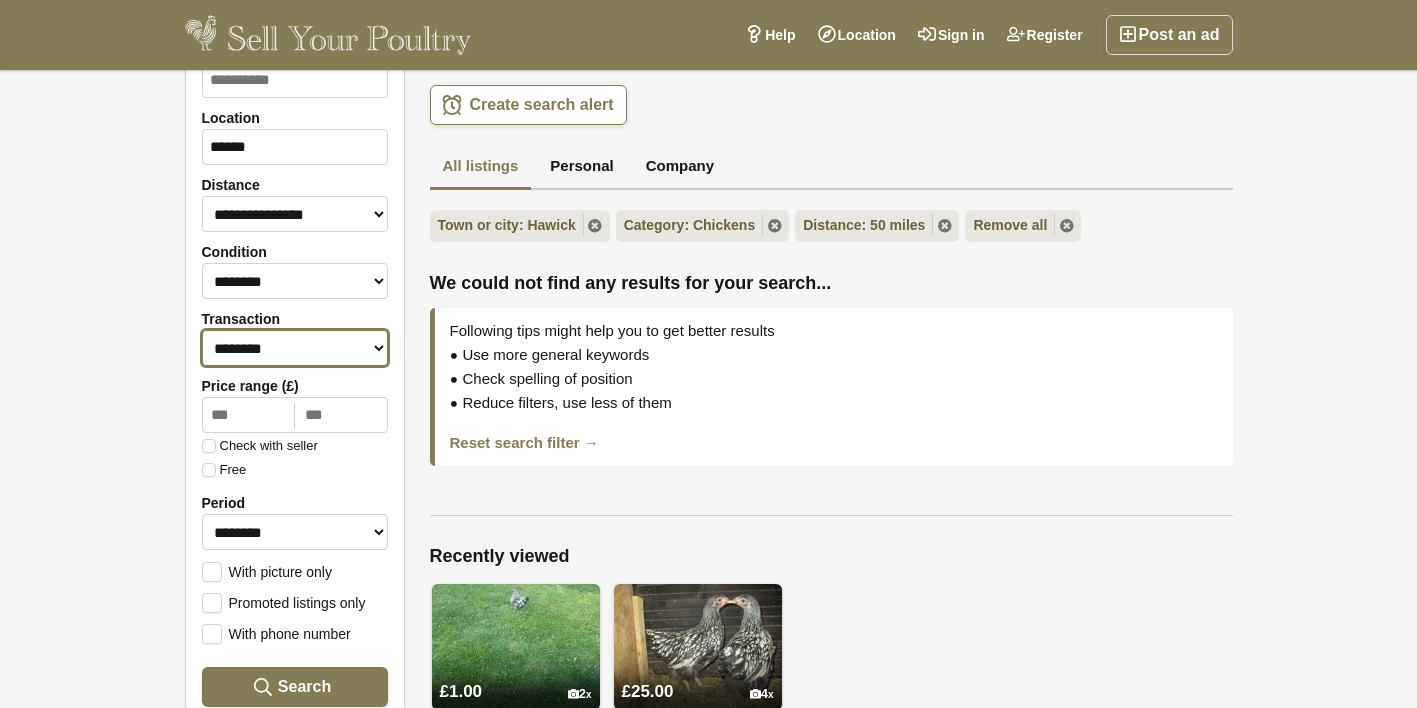 click on "******** ******** ****** ******* *******" at bounding box center (295, 348) 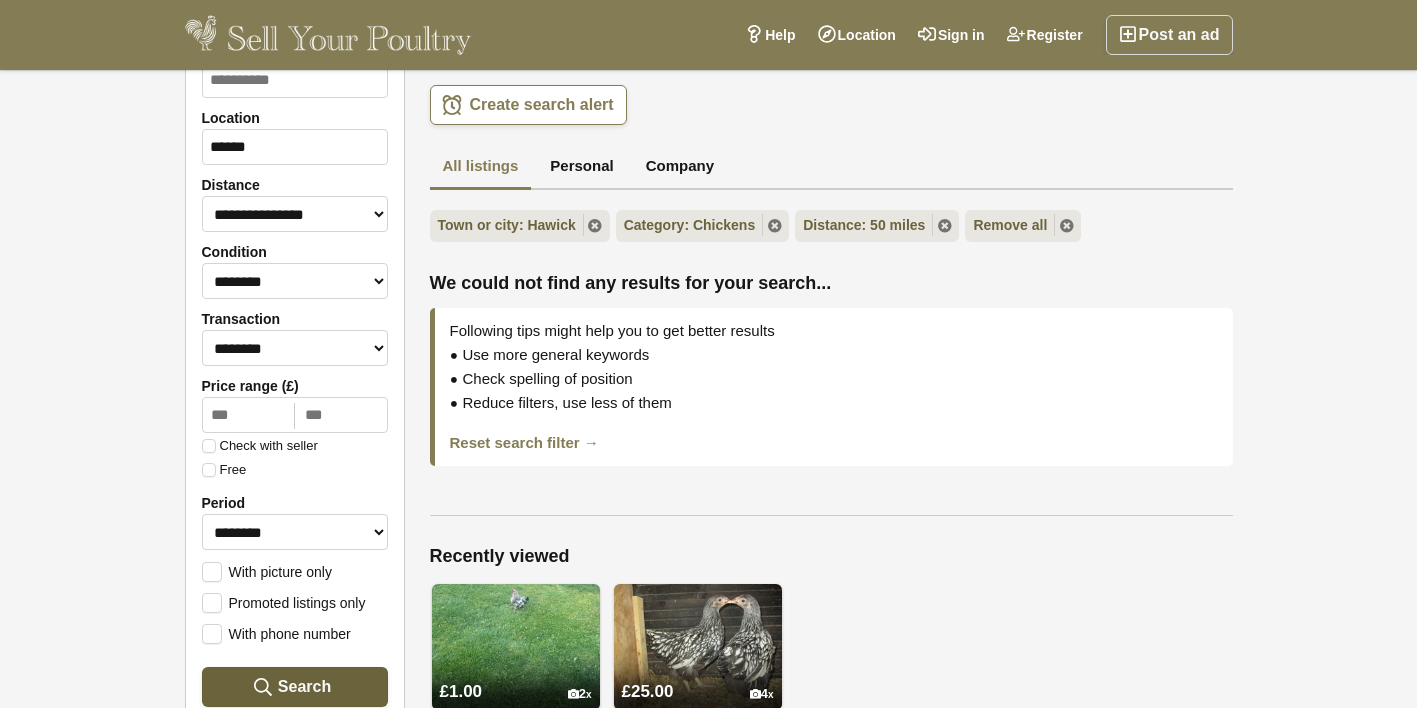 click on "Search" at bounding box center (304, 686) 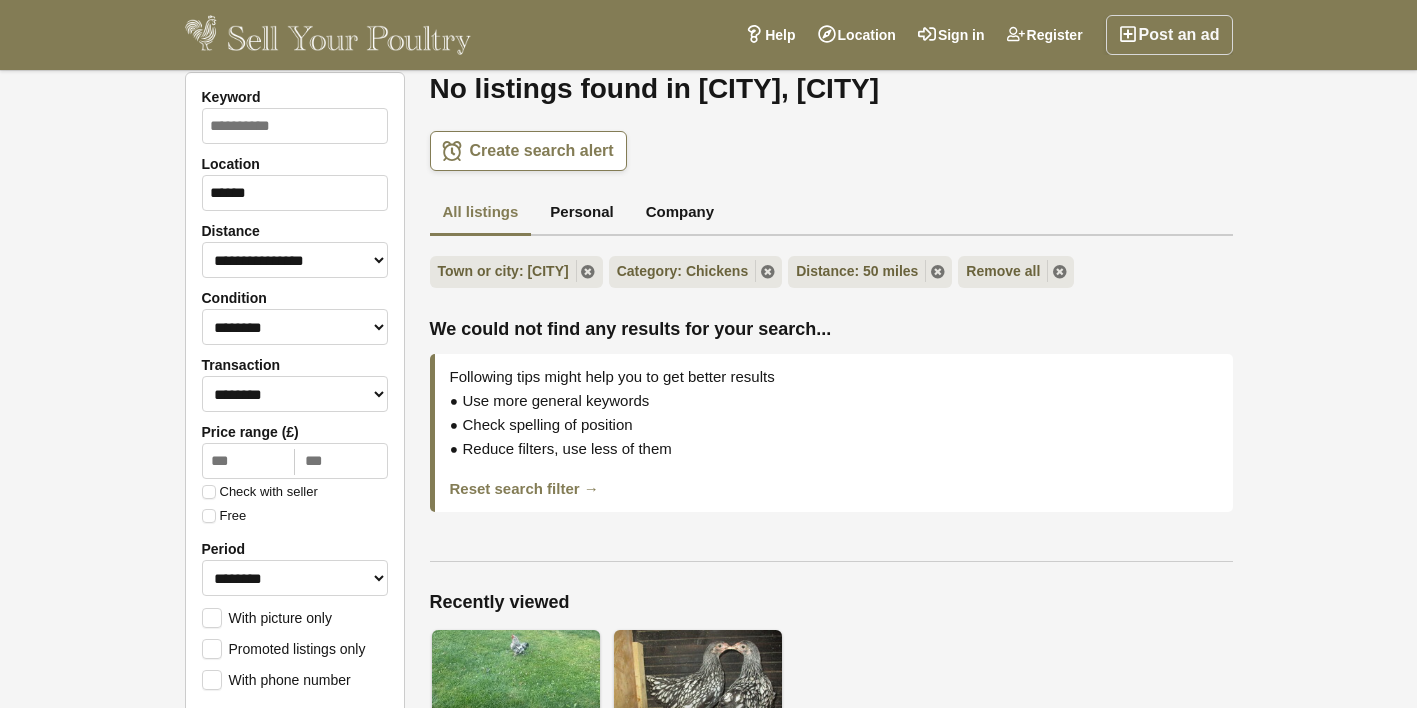 scroll, scrollTop: 0, scrollLeft: 0, axis: both 